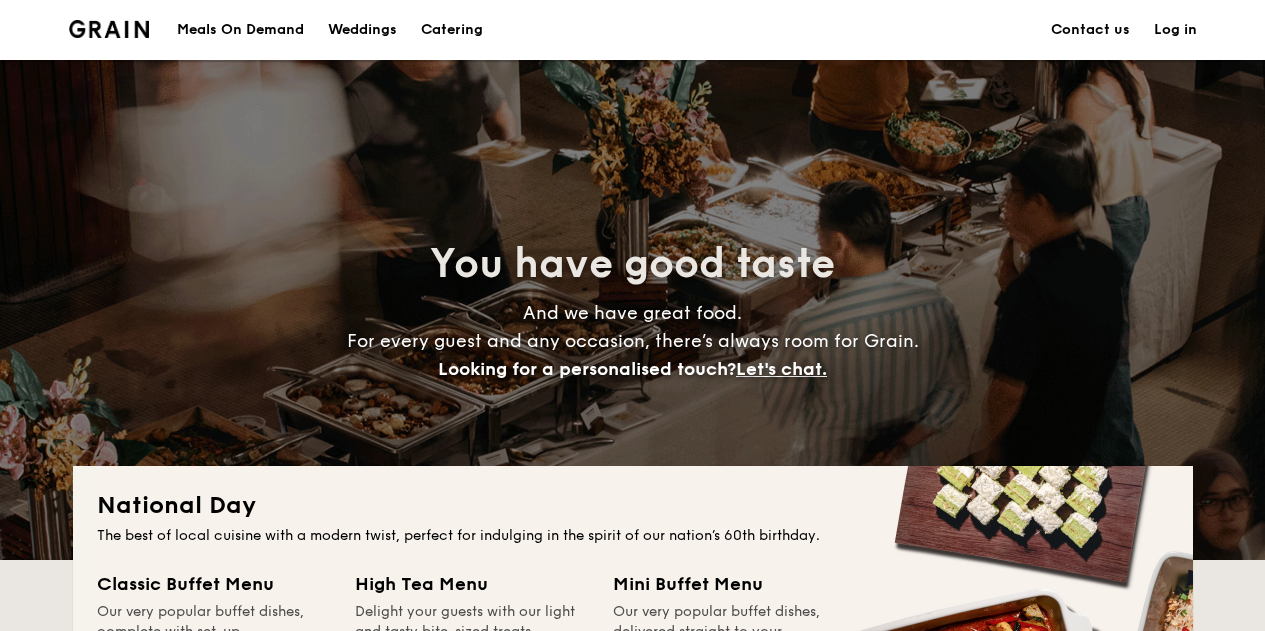 scroll, scrollTop: 107, scrollLeft: 0, axis: vertical 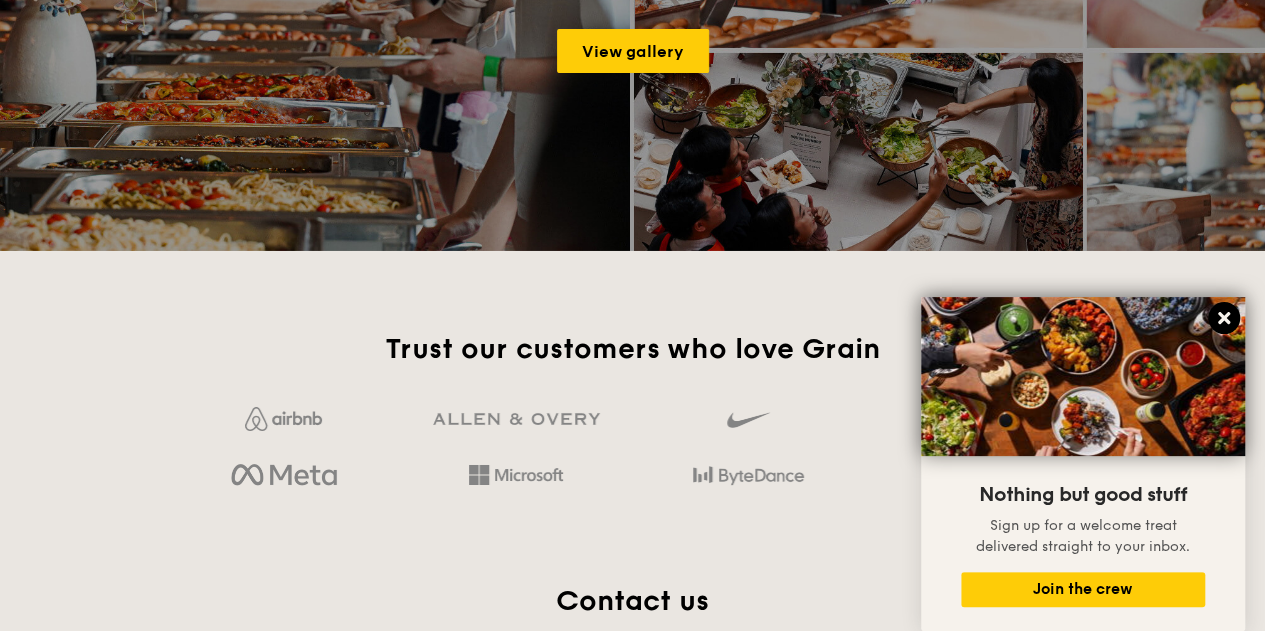 click 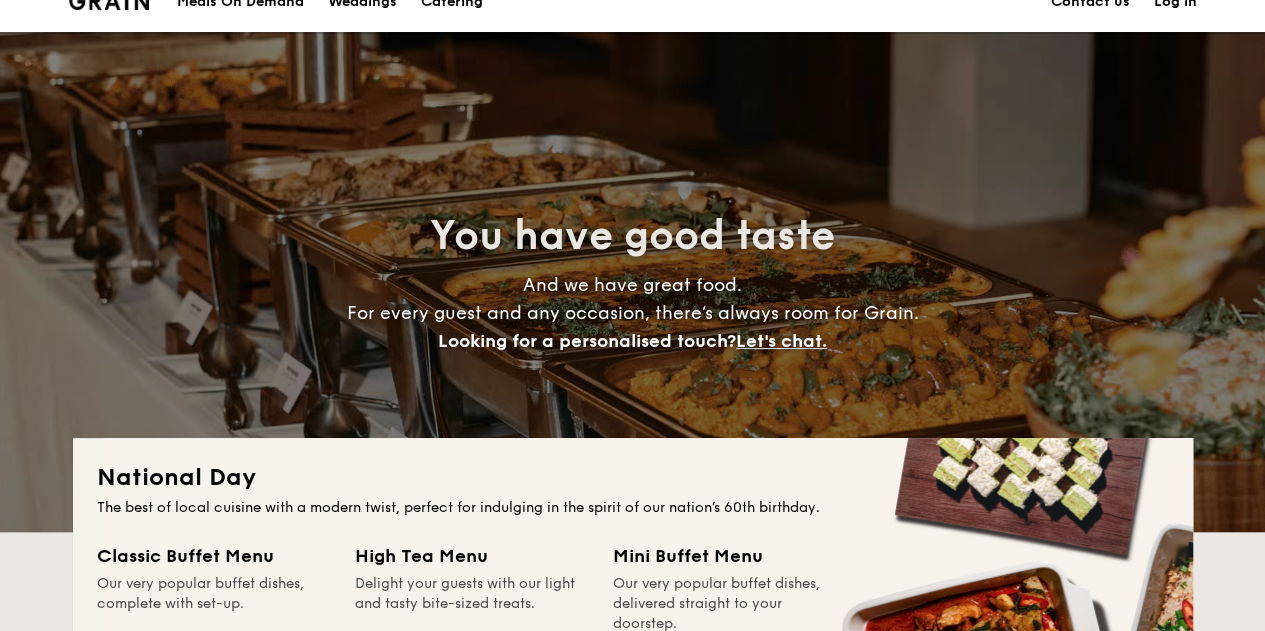 scroll, scrollTop: 0, scrollLeft: 0, axis: both 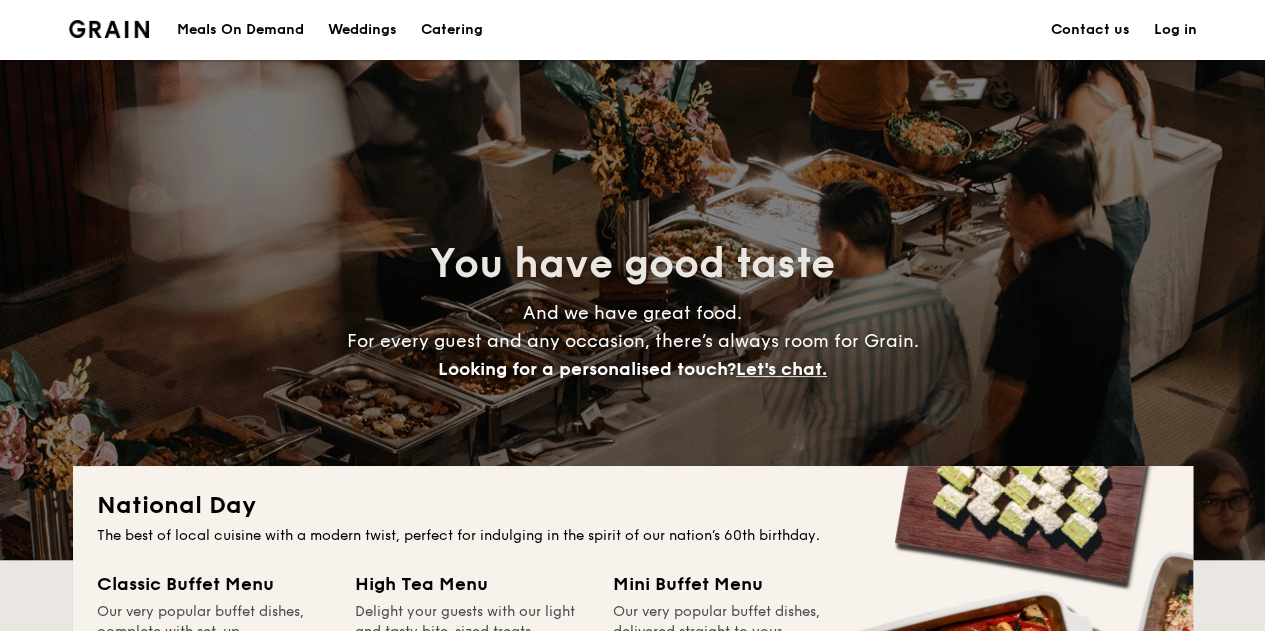 click on "Meals On Demand" at bounding box center [240, 30] 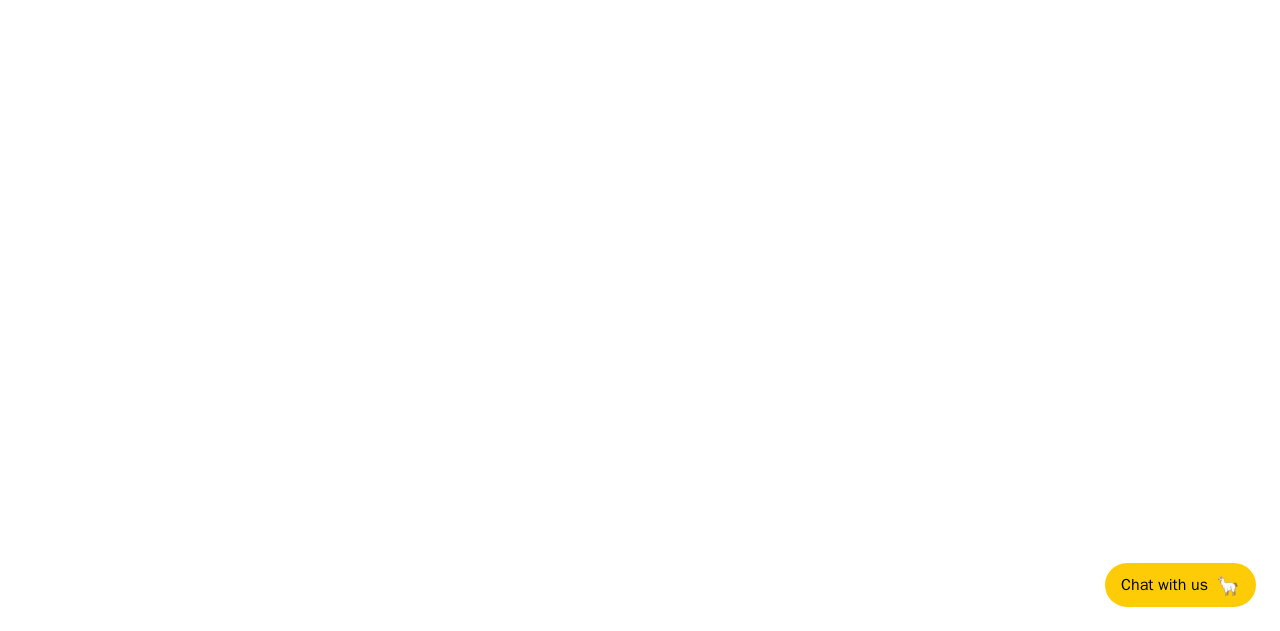 scroll, scrollTop: 0, scrollLeft: 0, axis: both 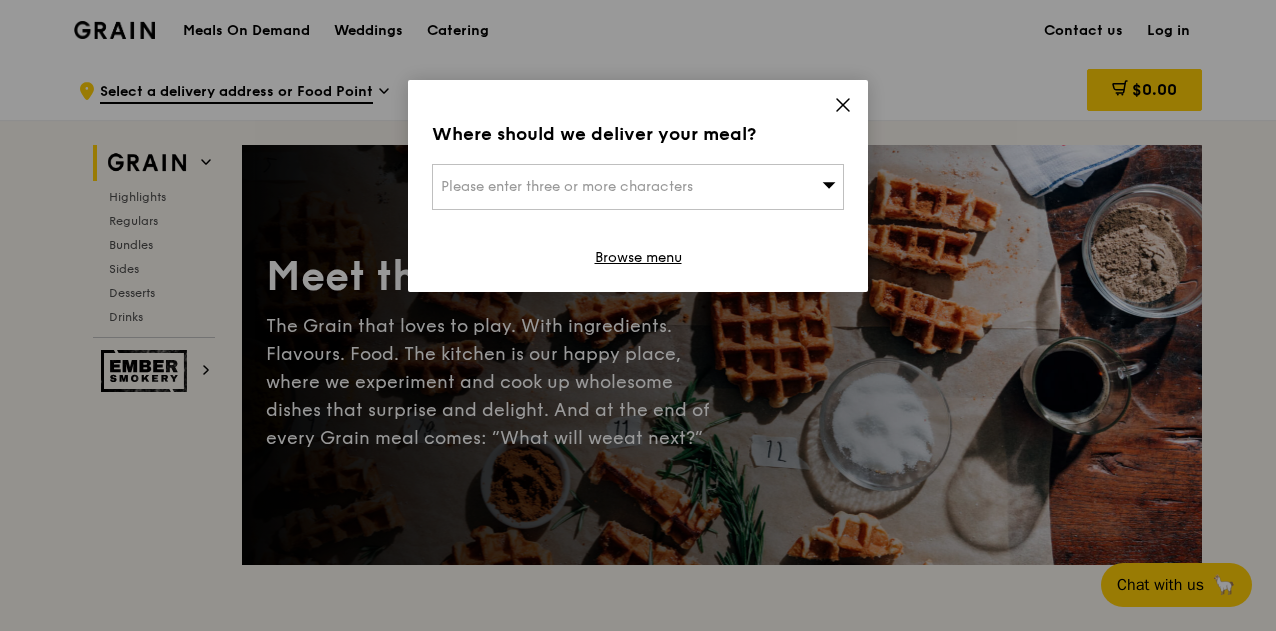 click on "Please enter three or more characters" at bounding box center (567, 186) 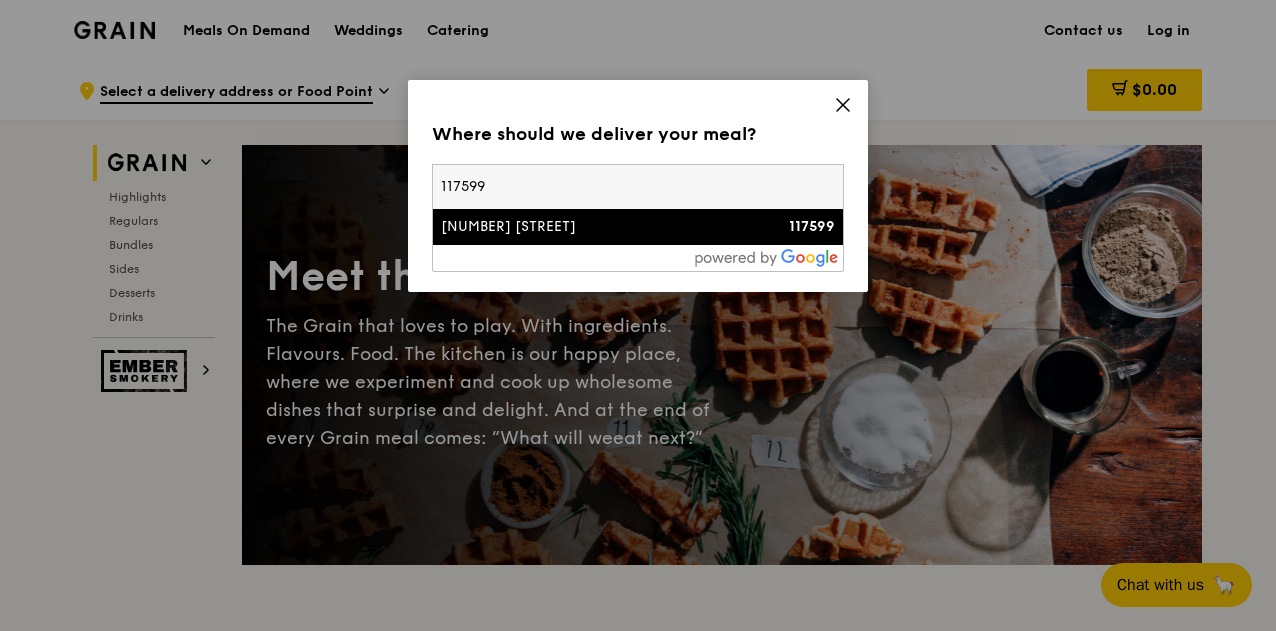 type on "117599" 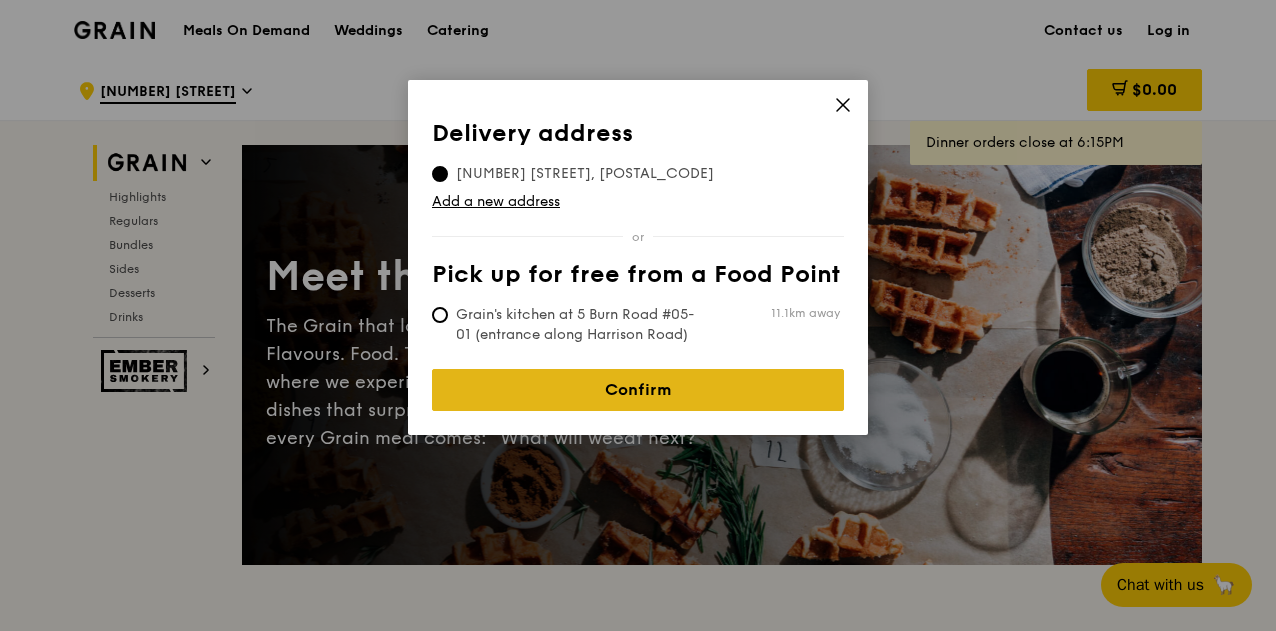 click on "Confirm" at bounding box center [638, 390] 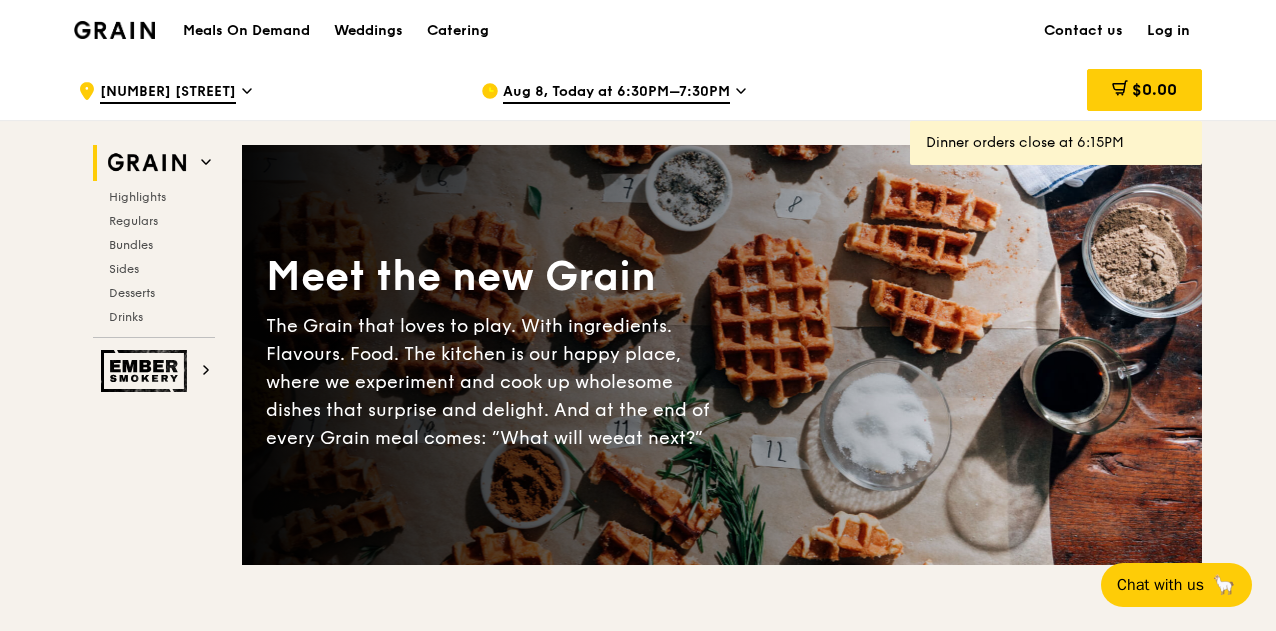 click 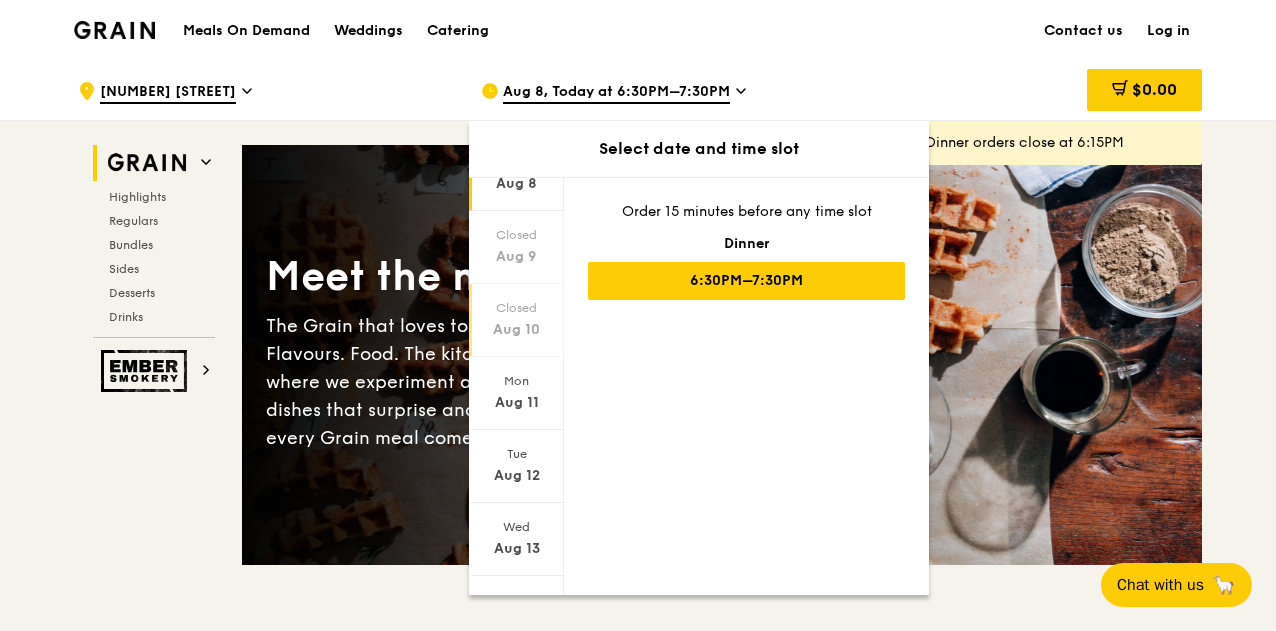 scroll, scrollTop: 194, scrollLeft: 0, axis: vertical 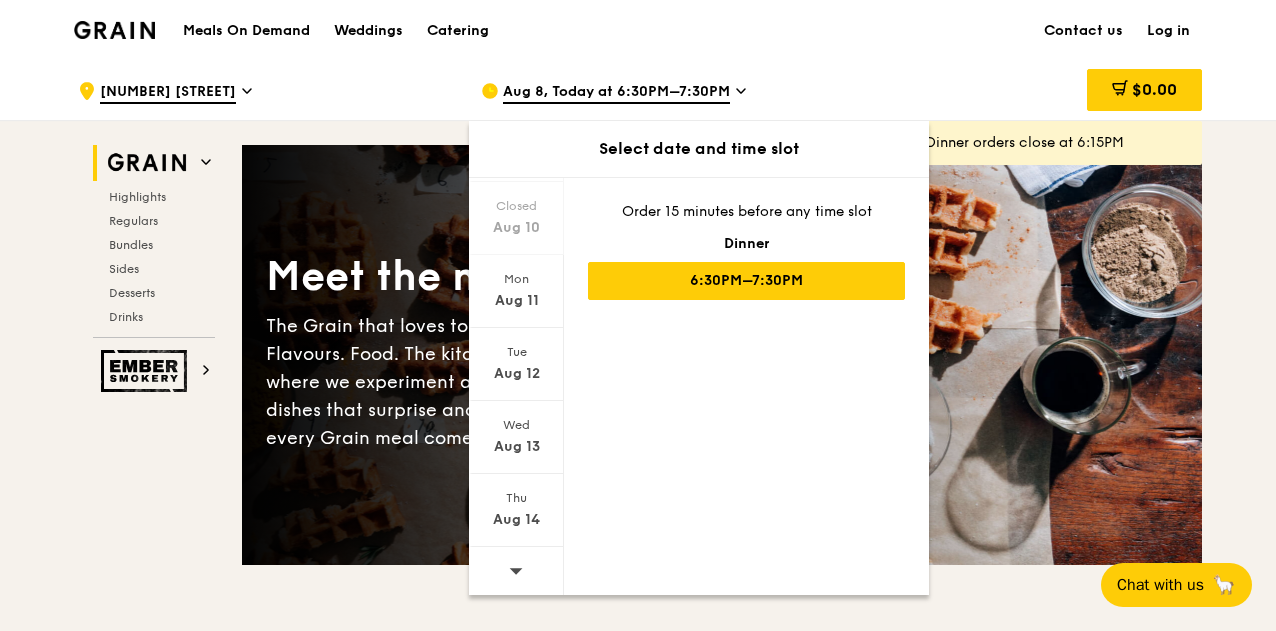 click 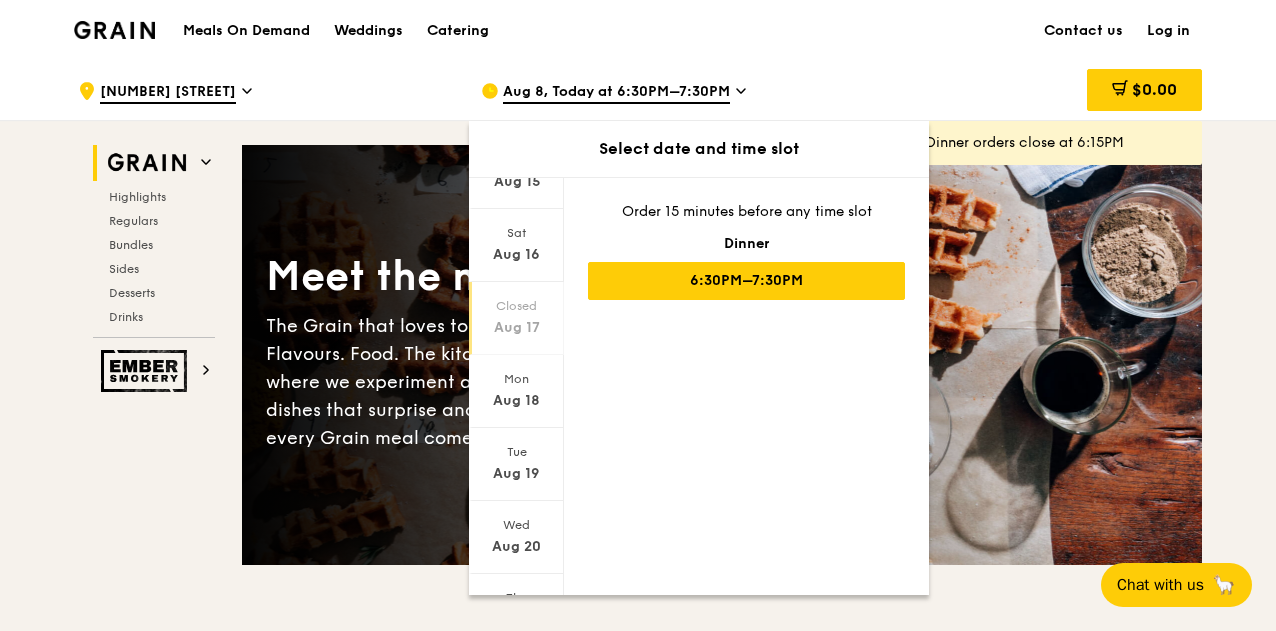 scroll, scrollTop: 0, scrollLeft: 0, axis: both 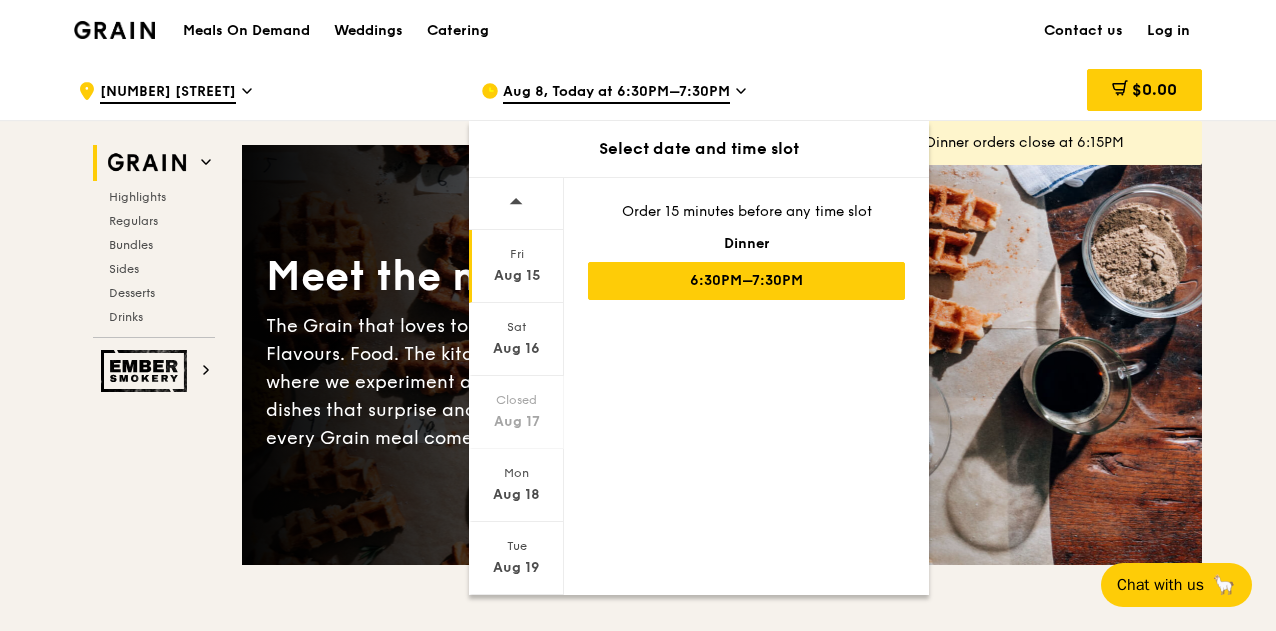 click on "Aug 15" at bounding box center [516, 276] 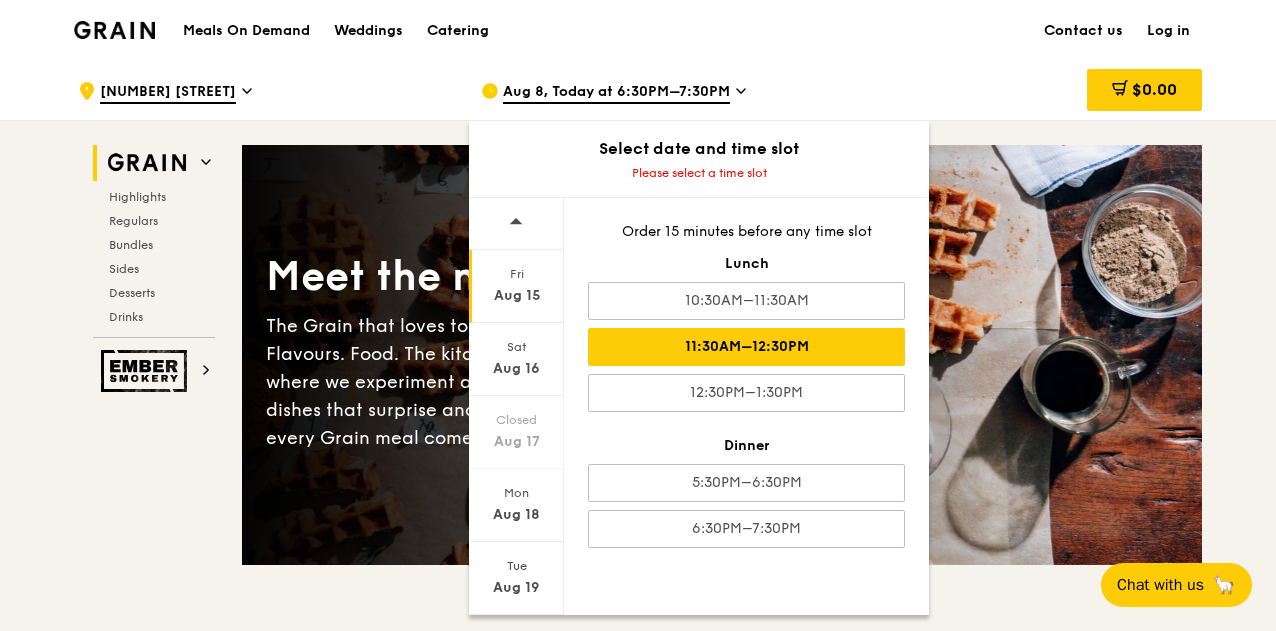 click on "11:30AM–12:30PM" at bounding box center [746, 347] 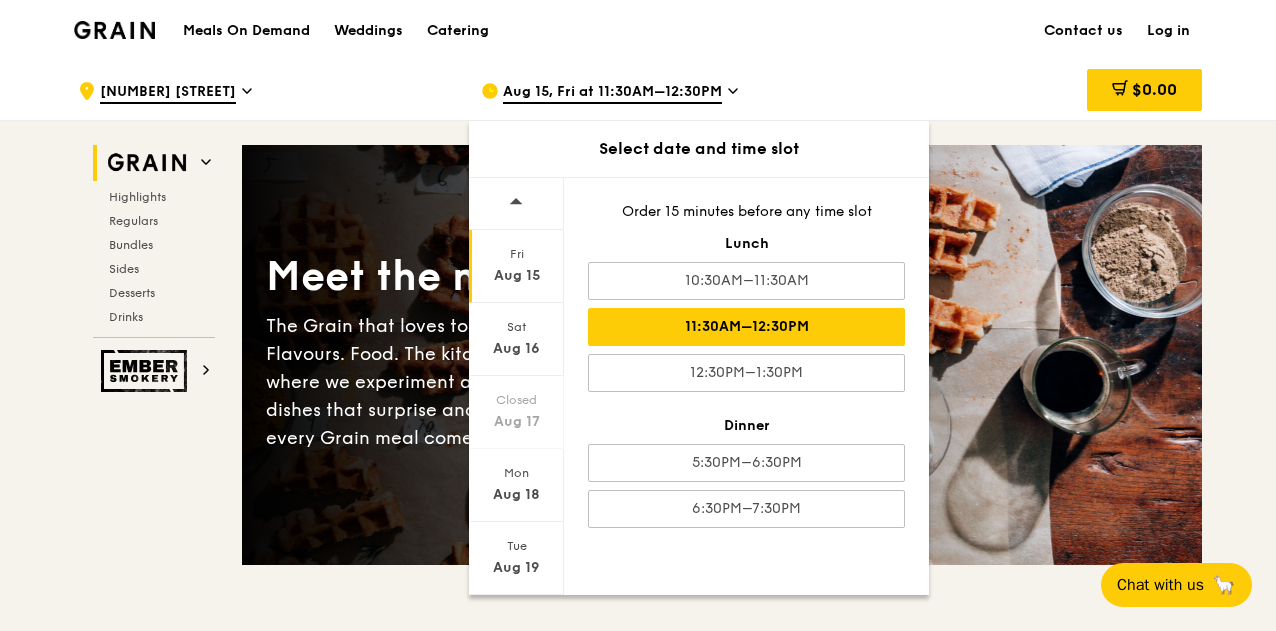 drag, startPoint x: 528, startPoint y: 267, endPoint x: 560, endPoint y: 270, distance: 32.140316 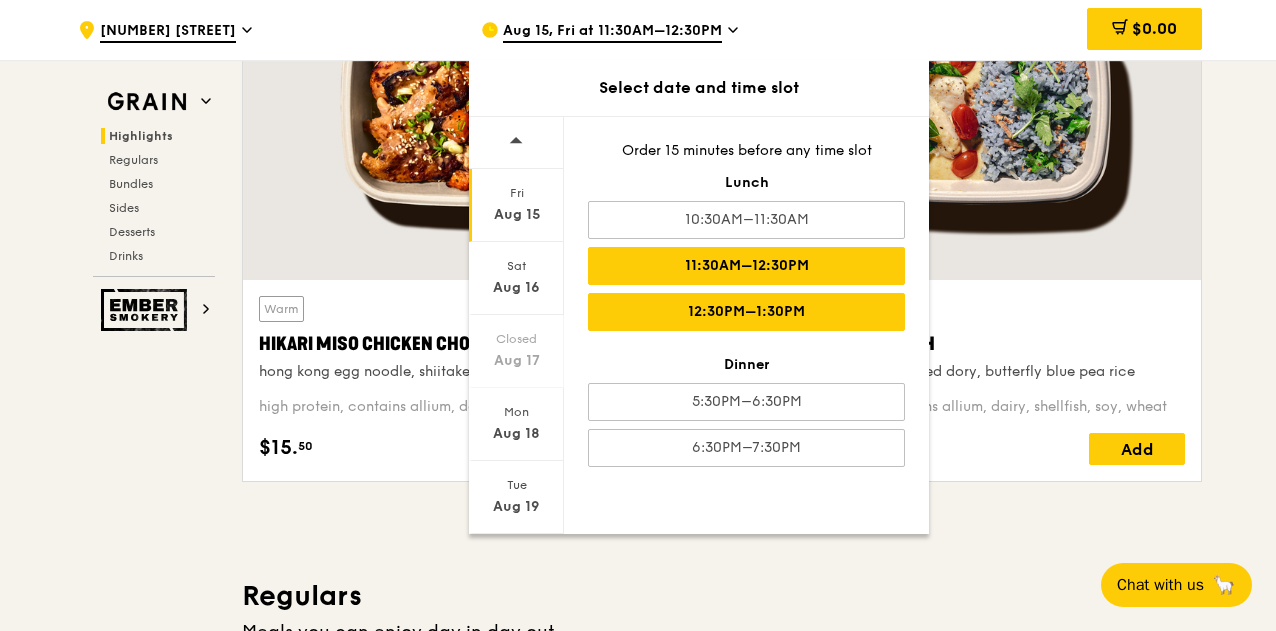 scroll, scrollTop: 800, scrollLeft: 0, axis: vertical 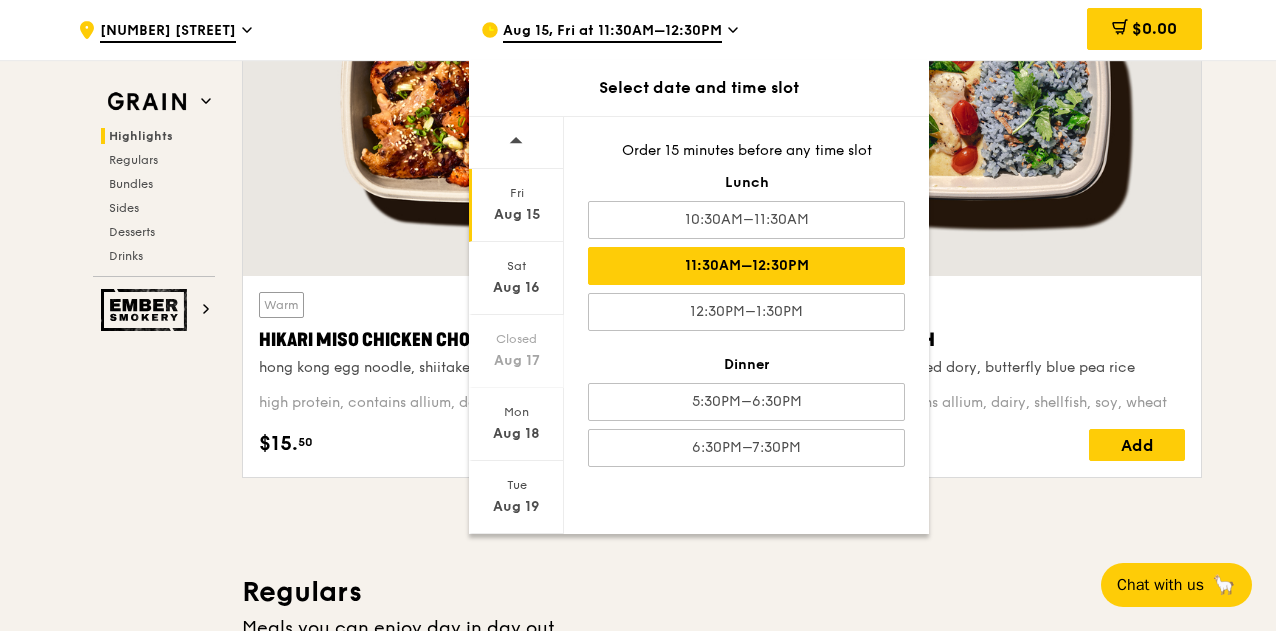 click 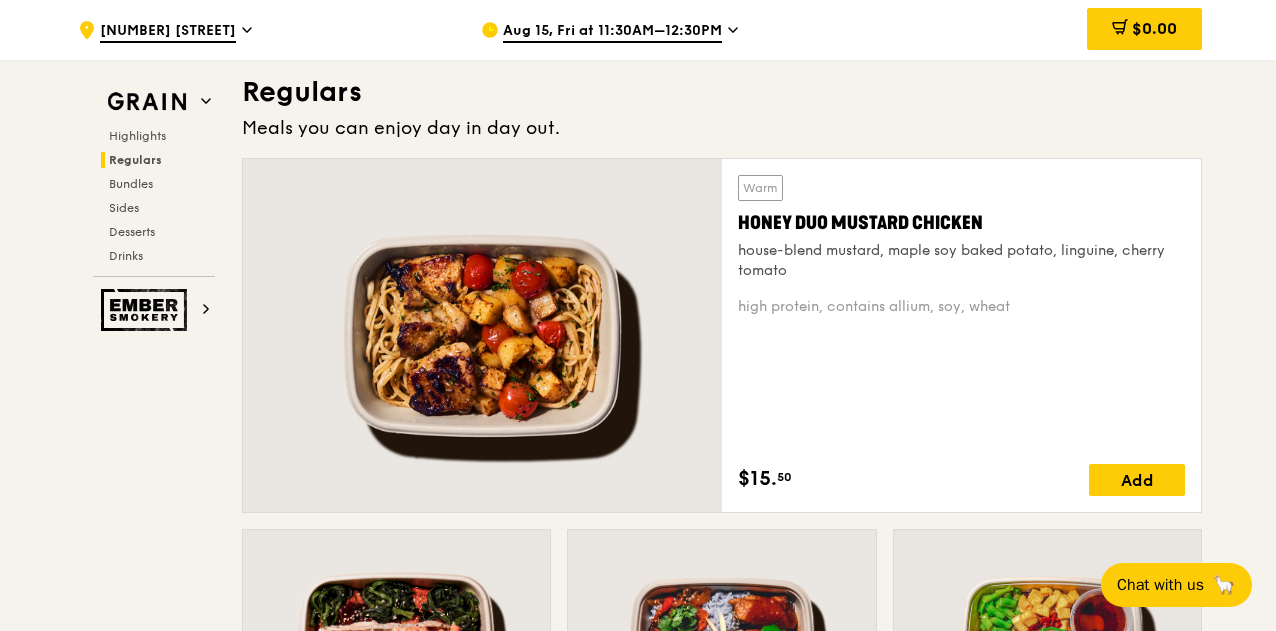 scroll, scrollTop: 1400, scrollLeft: 0, axis: vertical 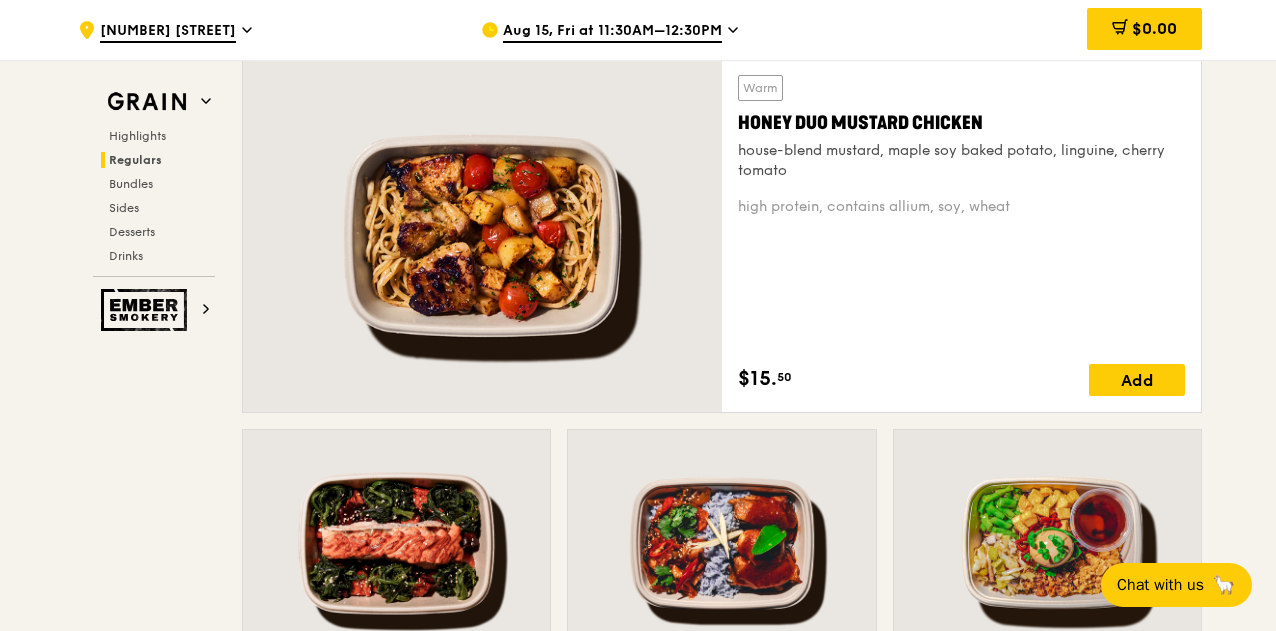click on "Add" at bounding box center [1137, 380] 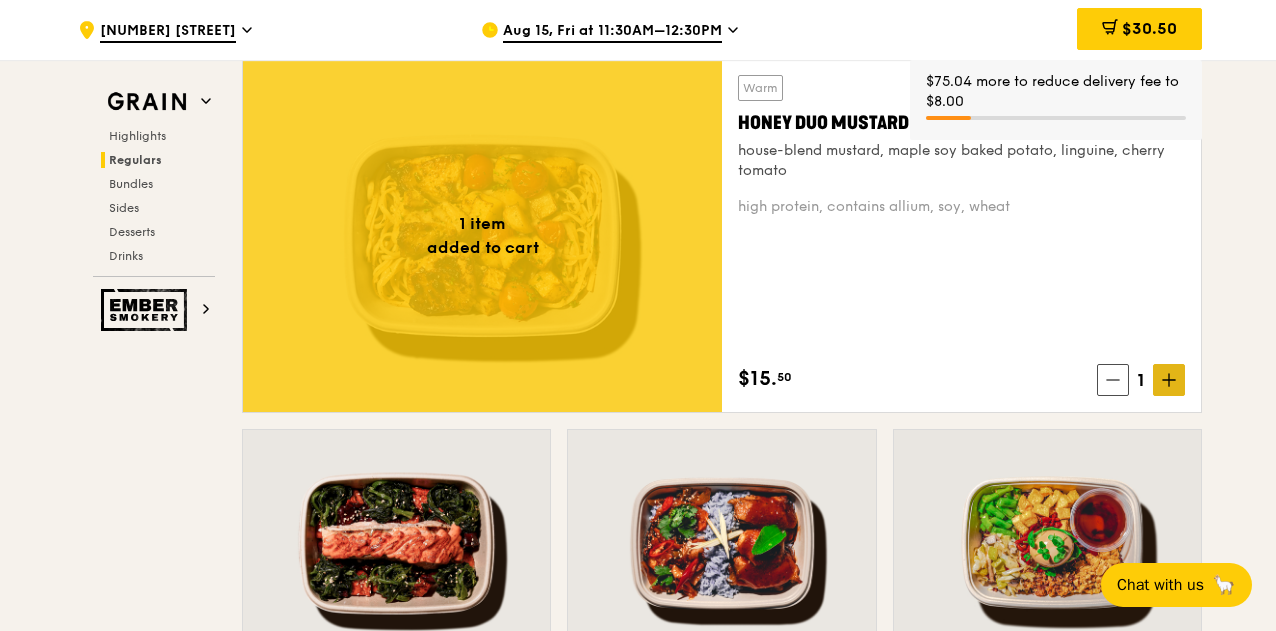 click 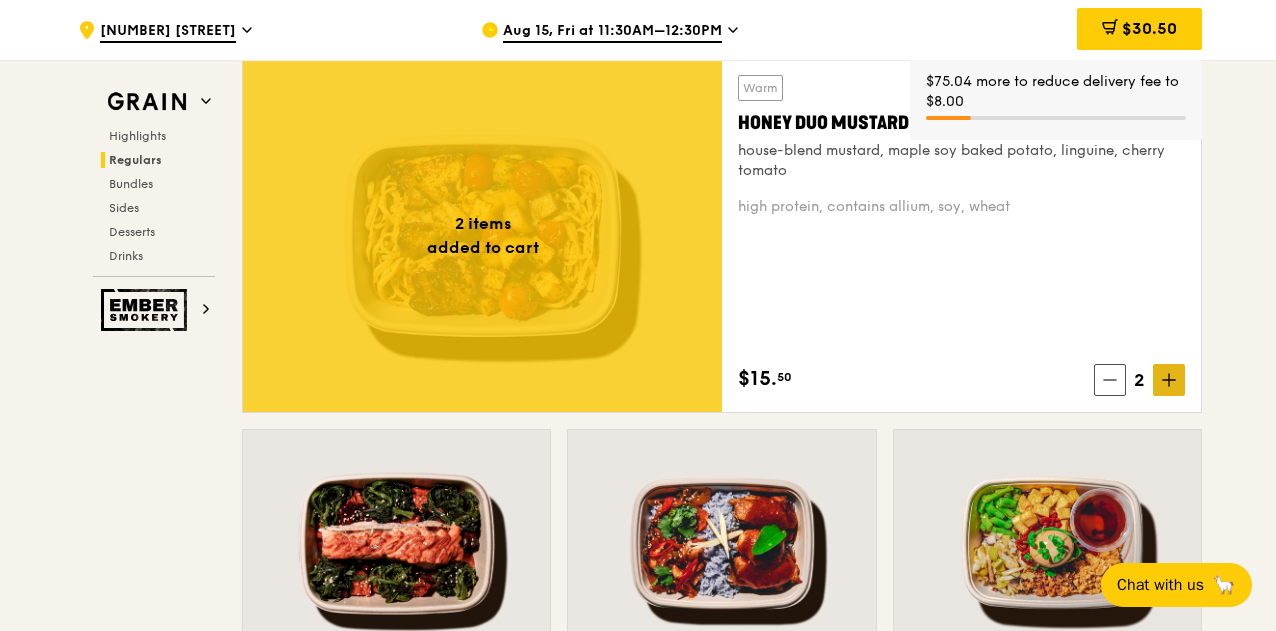 click 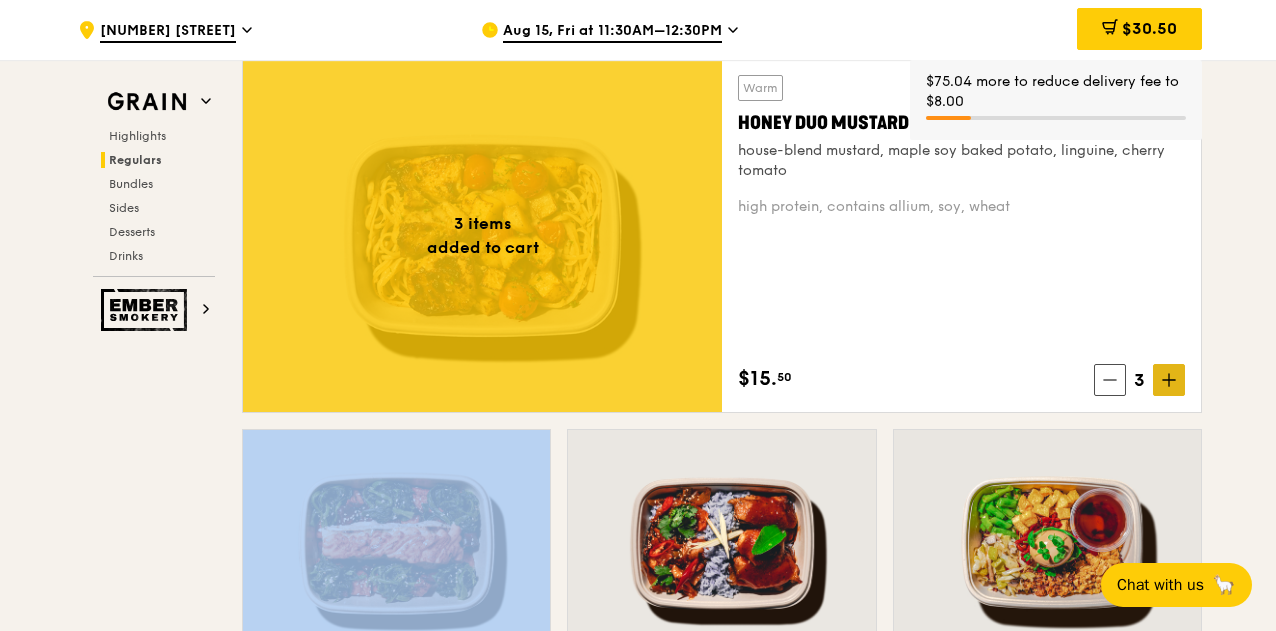click 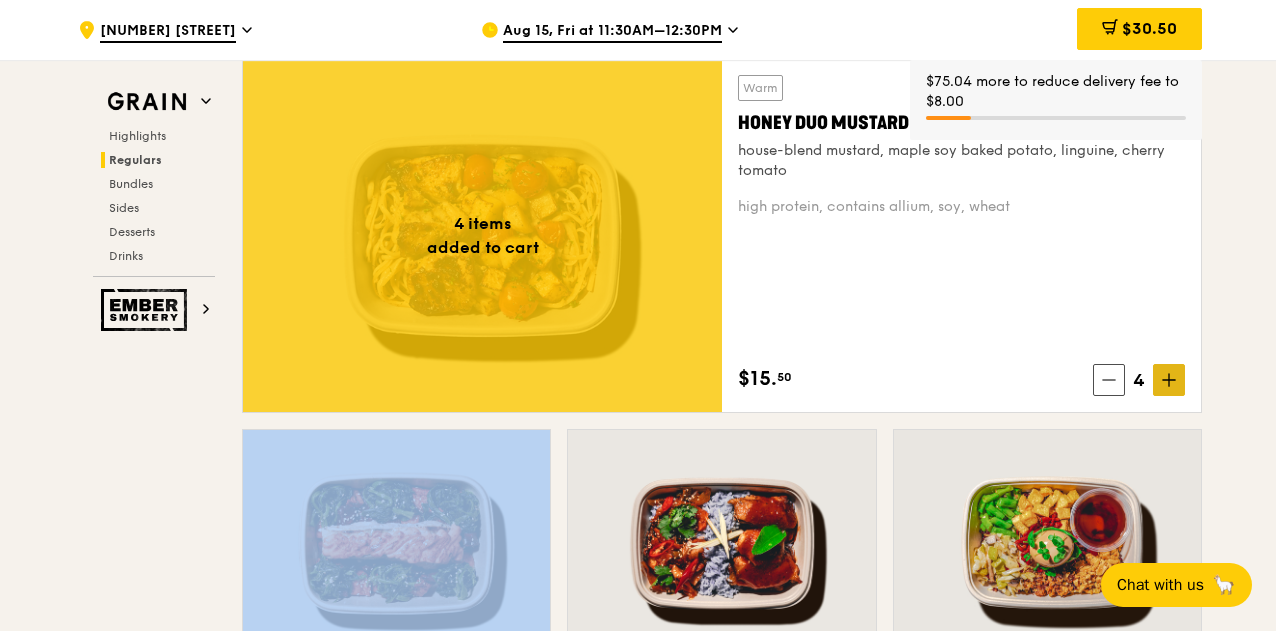 click 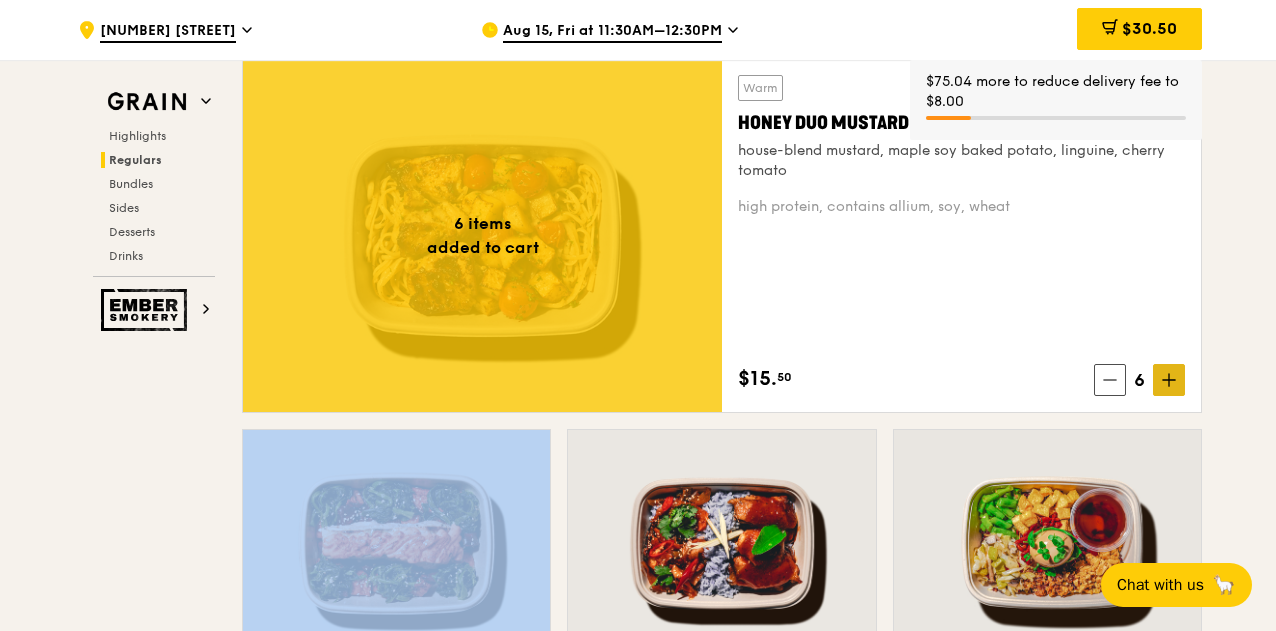 click 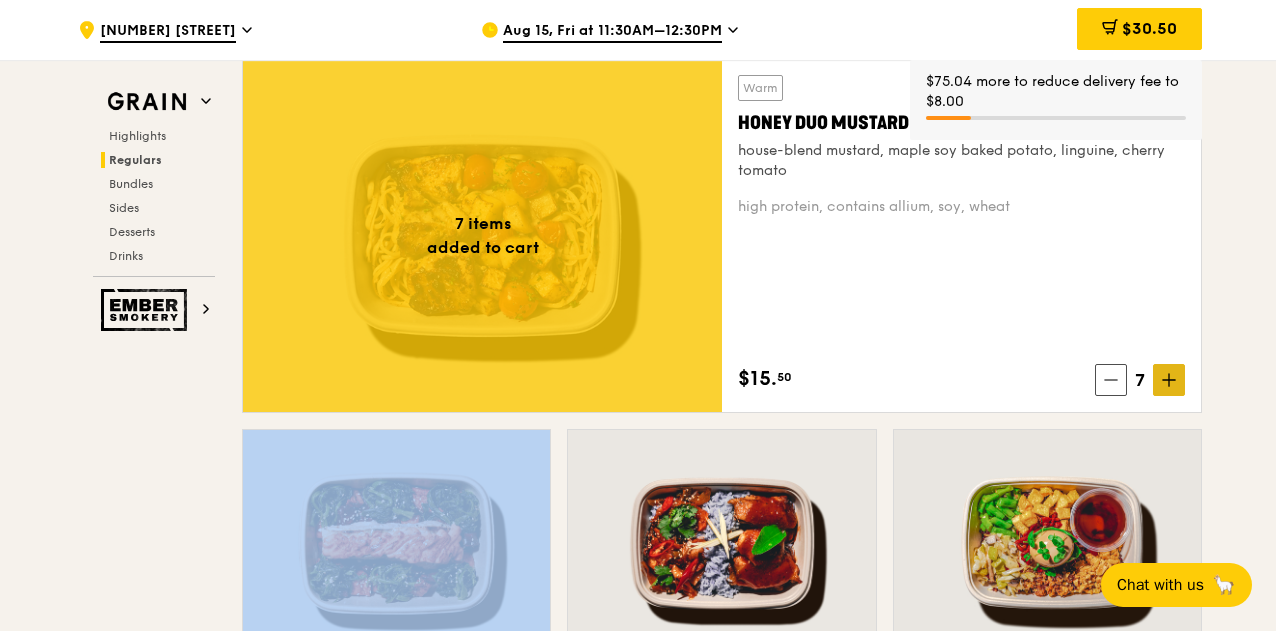 click 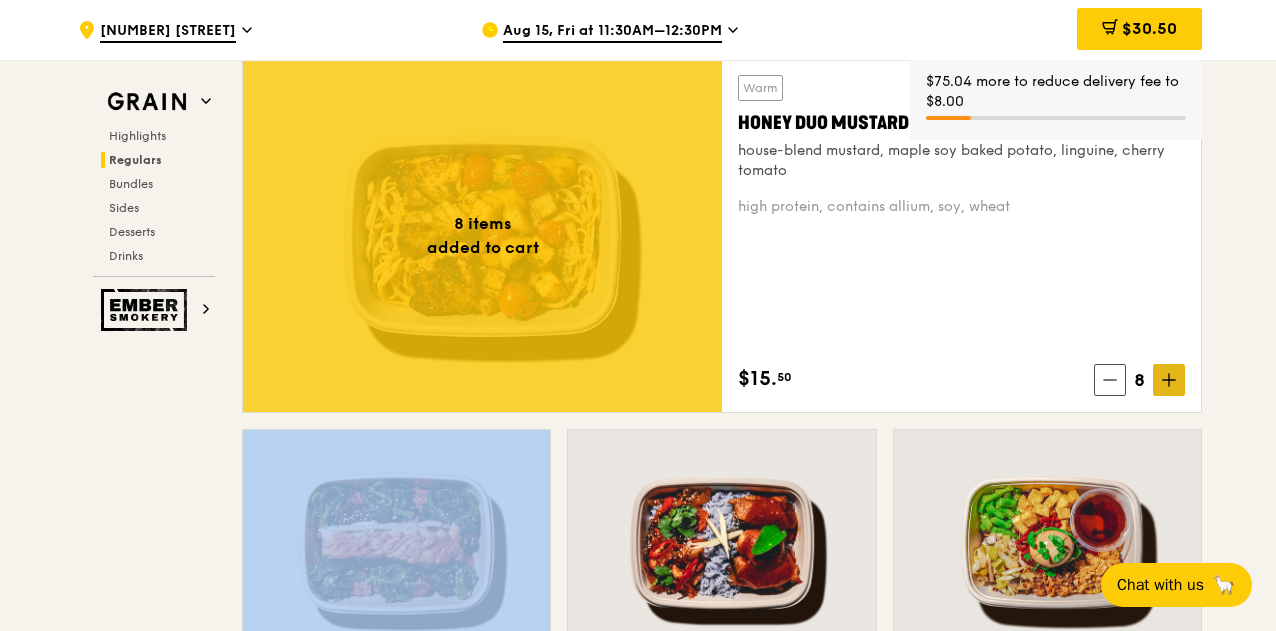 click 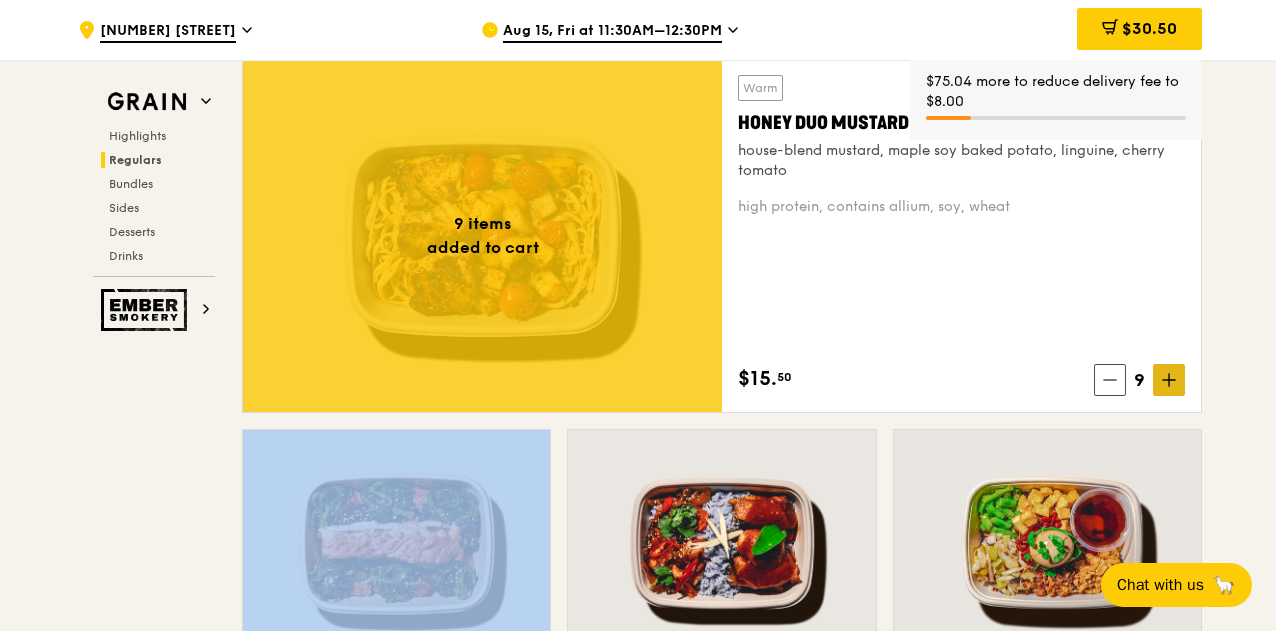 click 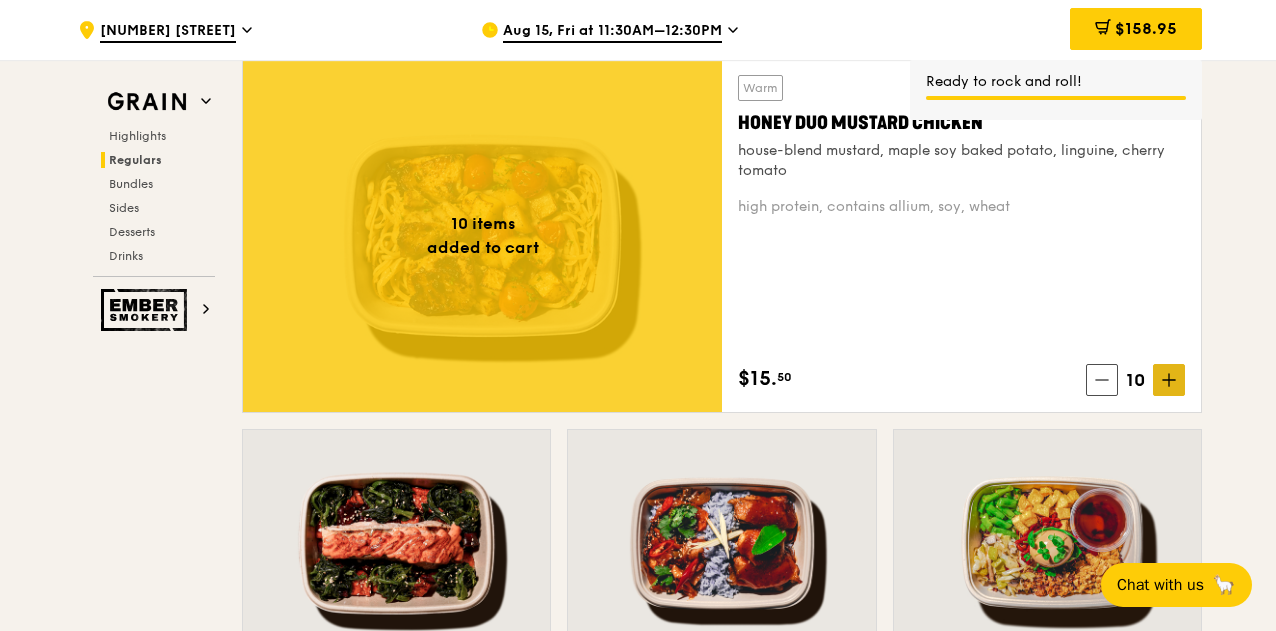 click 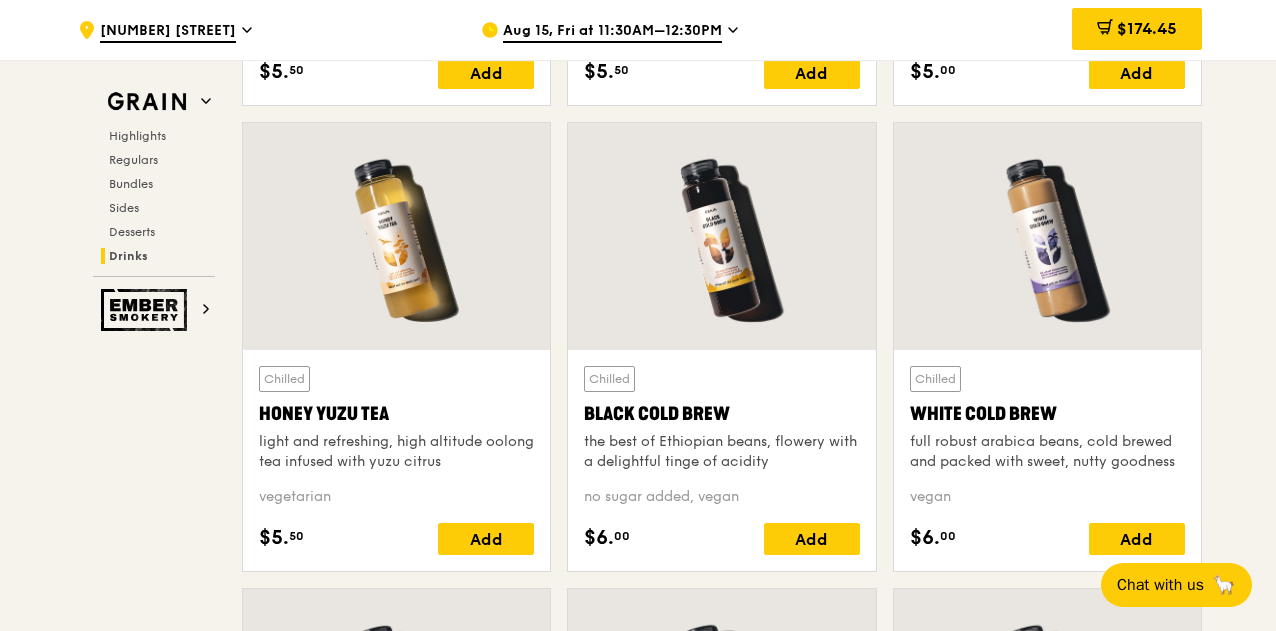 scroll, scrollTop: 8000, scrollLeft: 0, axis: vertical 